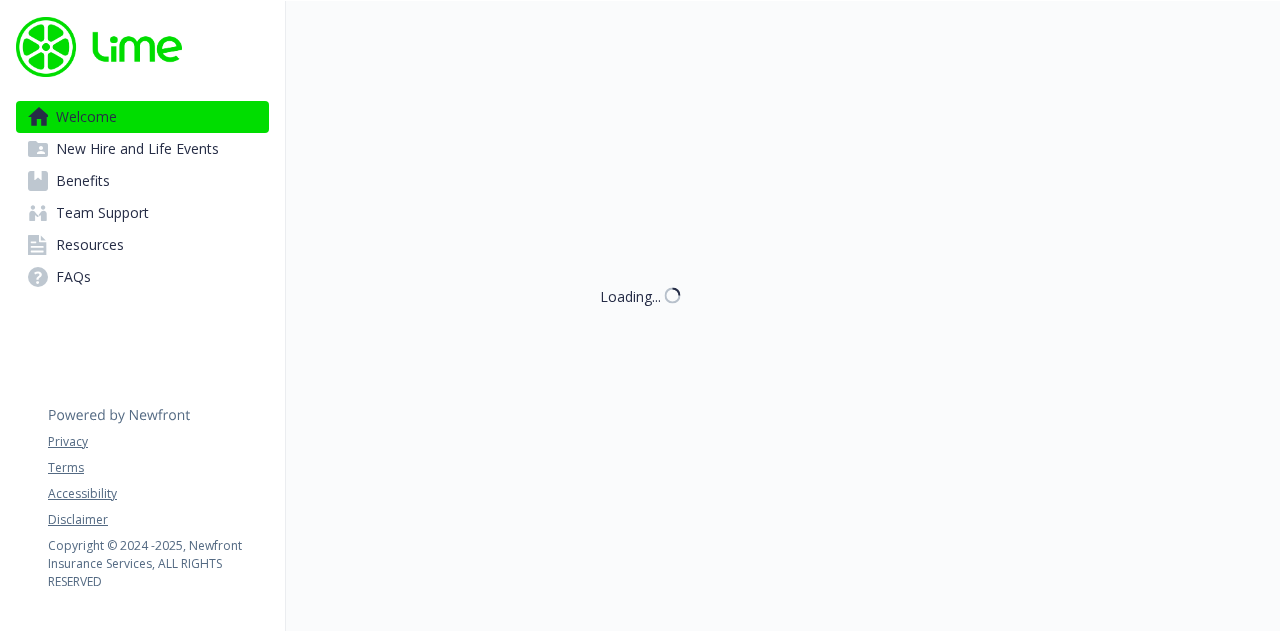 scroll, scrollTop: 0, scrollLeft: 0, axis: both 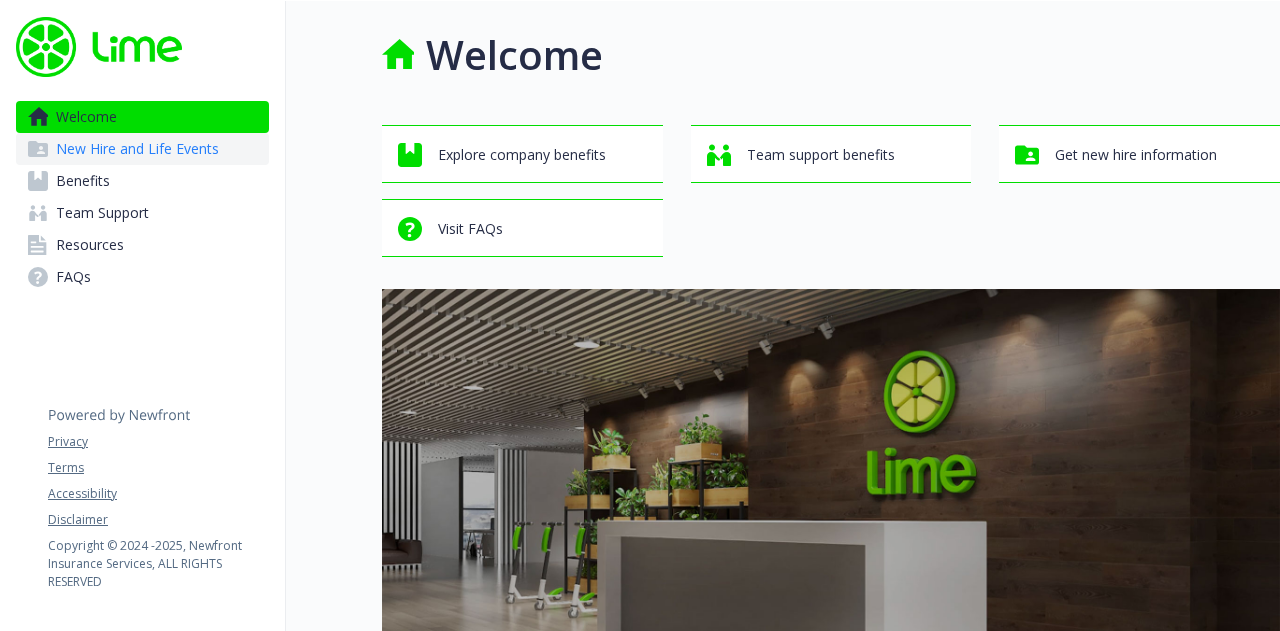 click on "New Hire and Life Events" at bounding box center (137, 149) 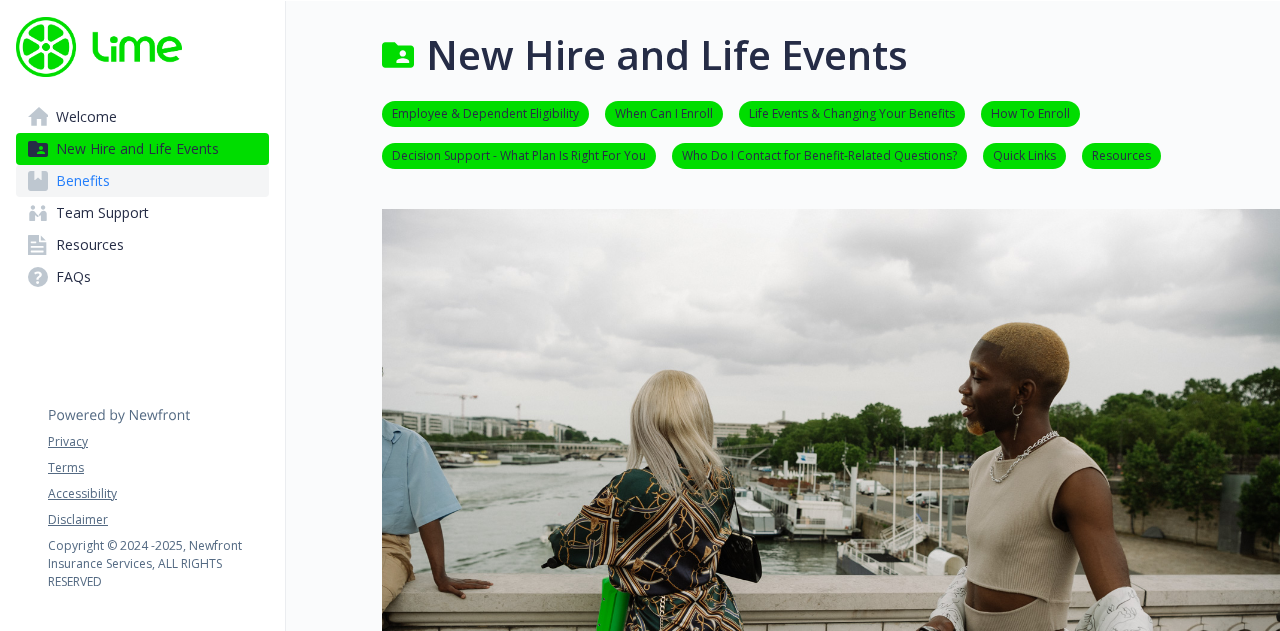 click on "Benefits" at bounding box center [142, 181] 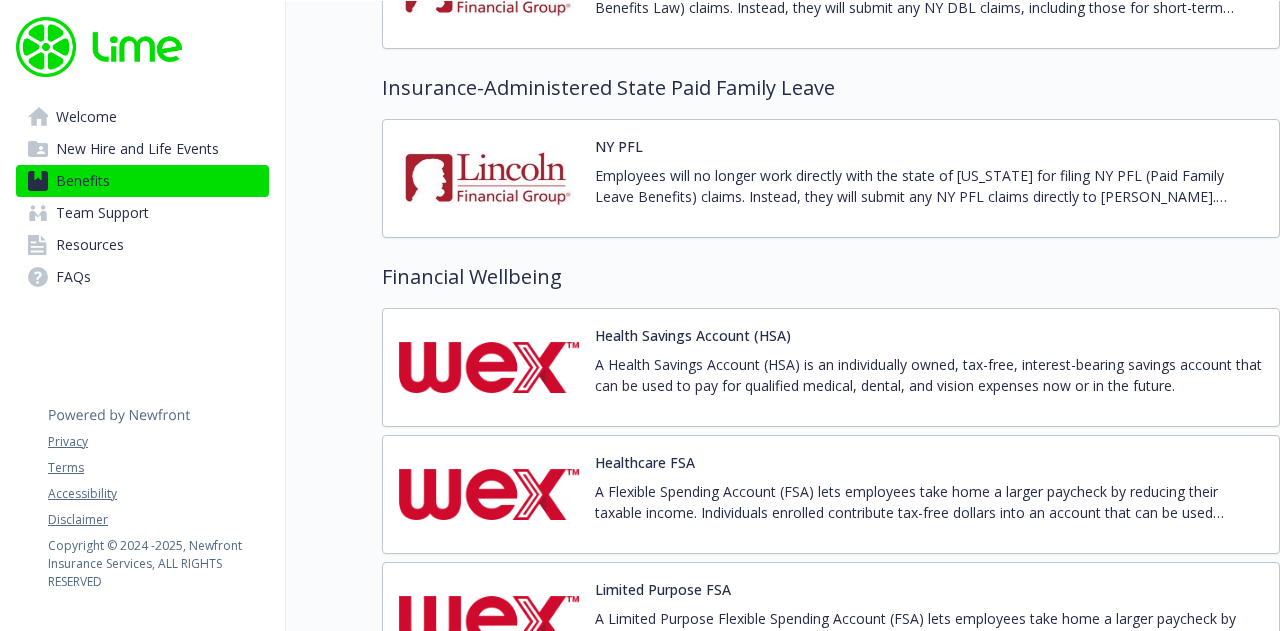 scroll, scrollTop: 2500, scrollLeft: 0, axis: vertical 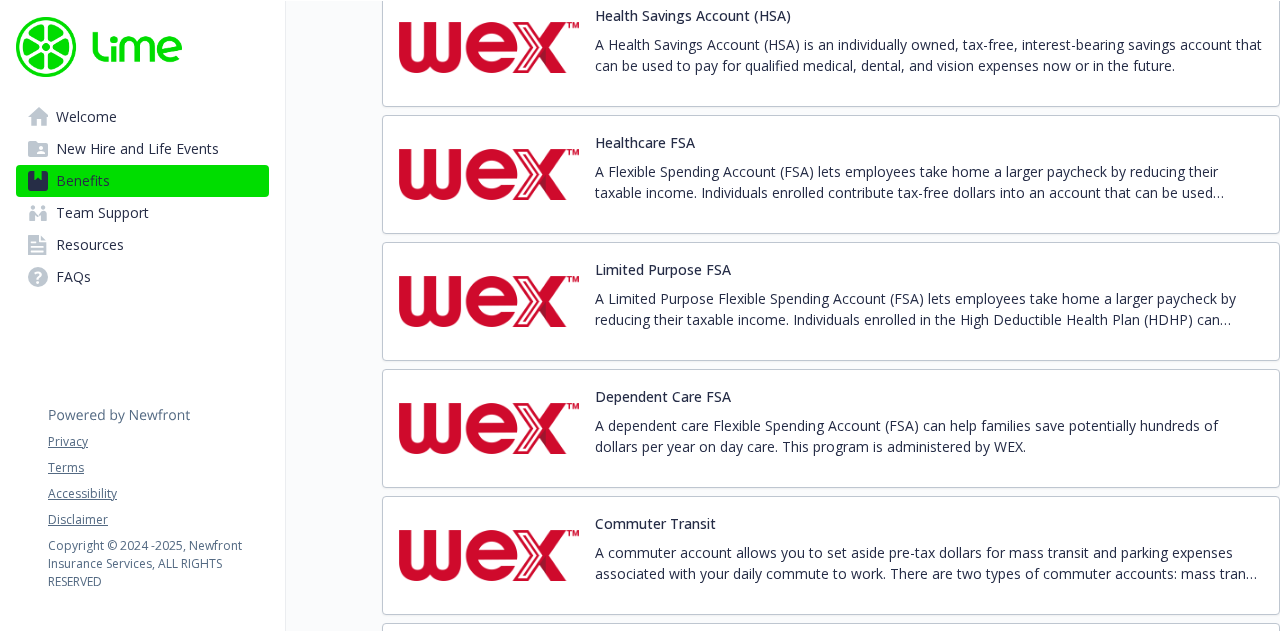 click on "Dependent Care FSA A dependent care Flexible Spending Account (FSA) can help families save potentially hundreds of dollars per year on day care. This program is administered by WEX." at bounding box center [929, 428] 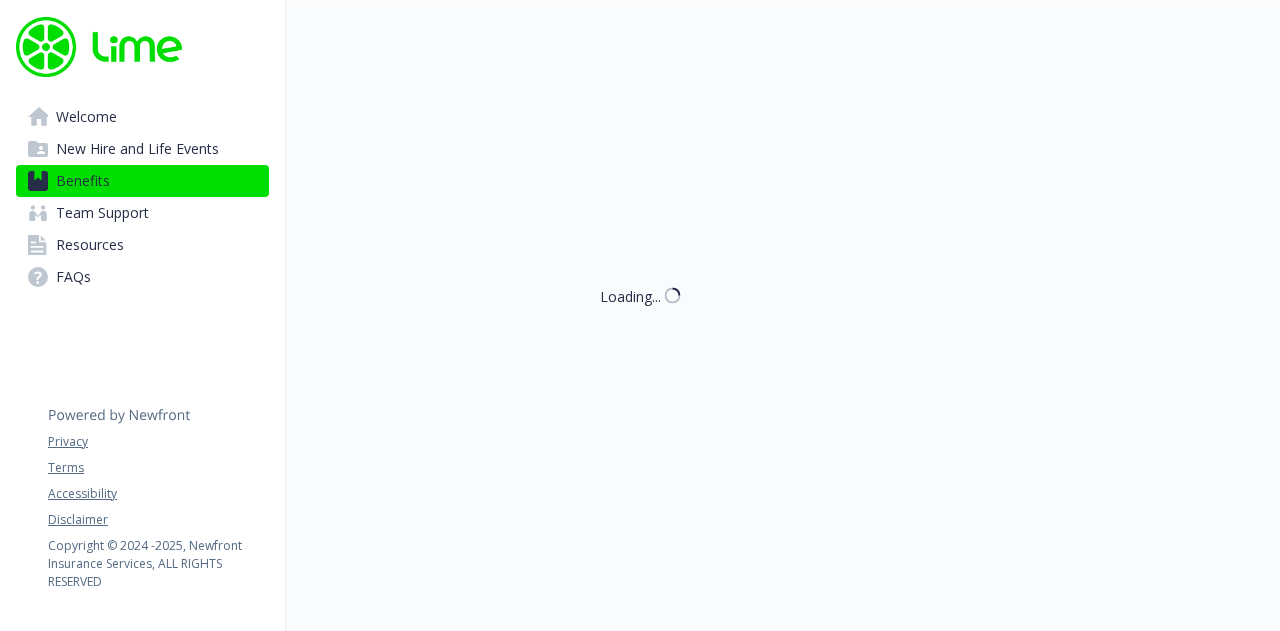 scroll, scrollTop: 2700, scrollLeft: 0, axis: vertical 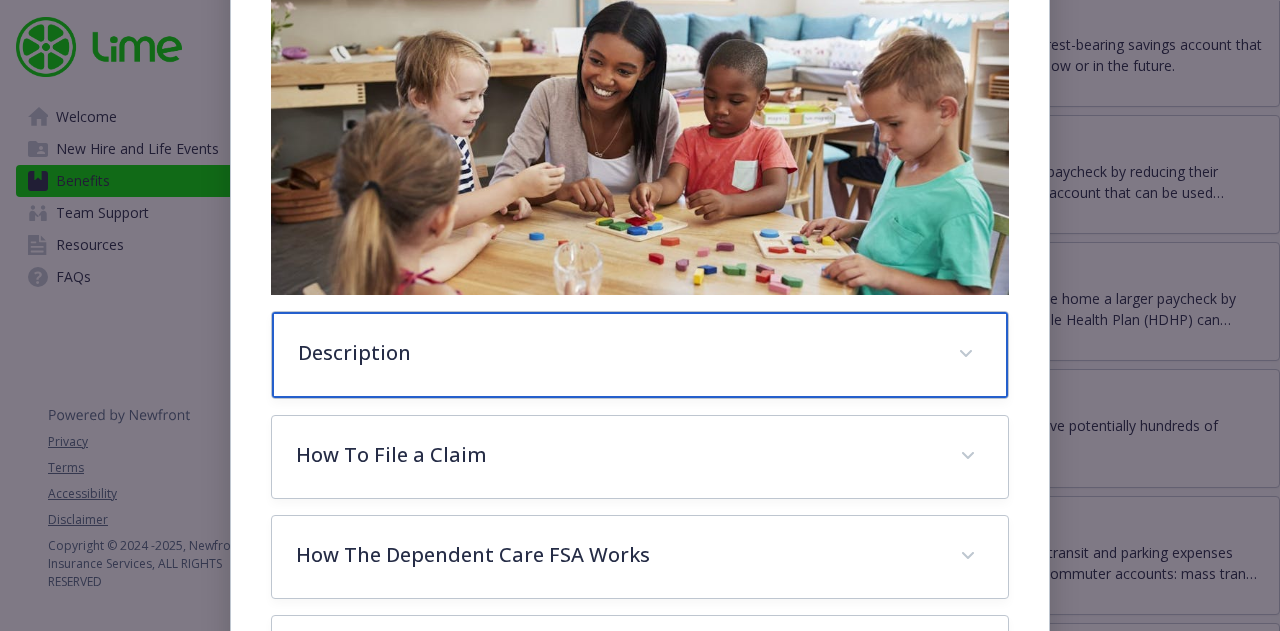 click on "Description" at bounding box center [639, 355] 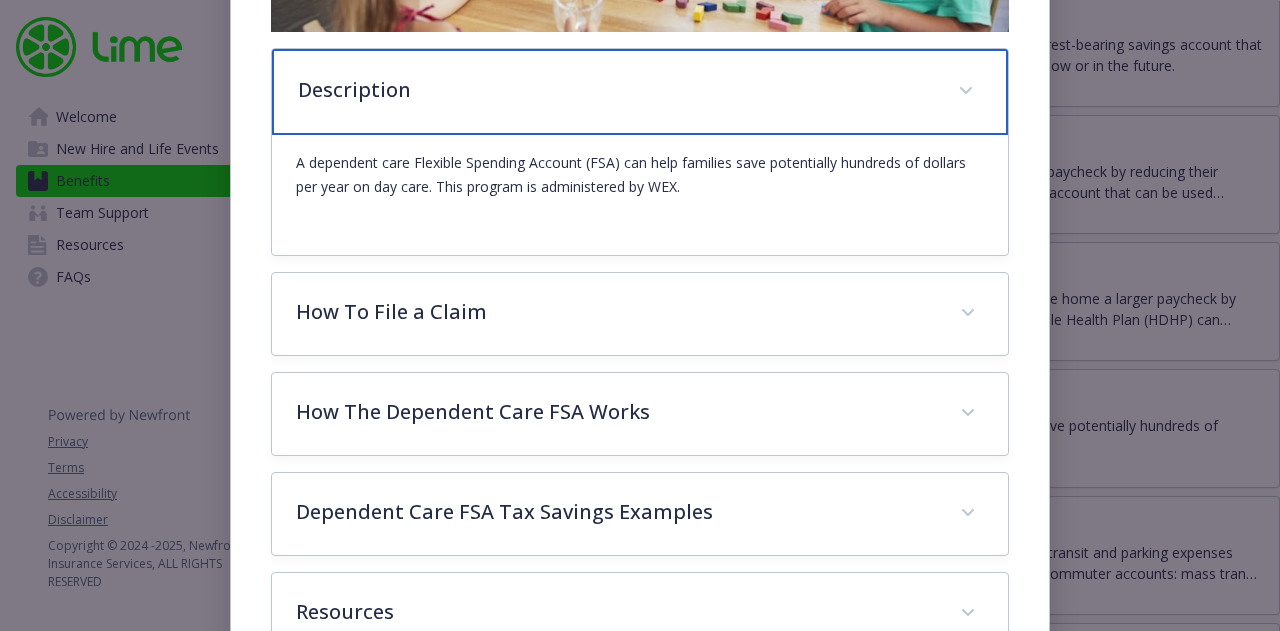 scroll, scrollTop: 660, scrollLeft: 0, axis: vertical 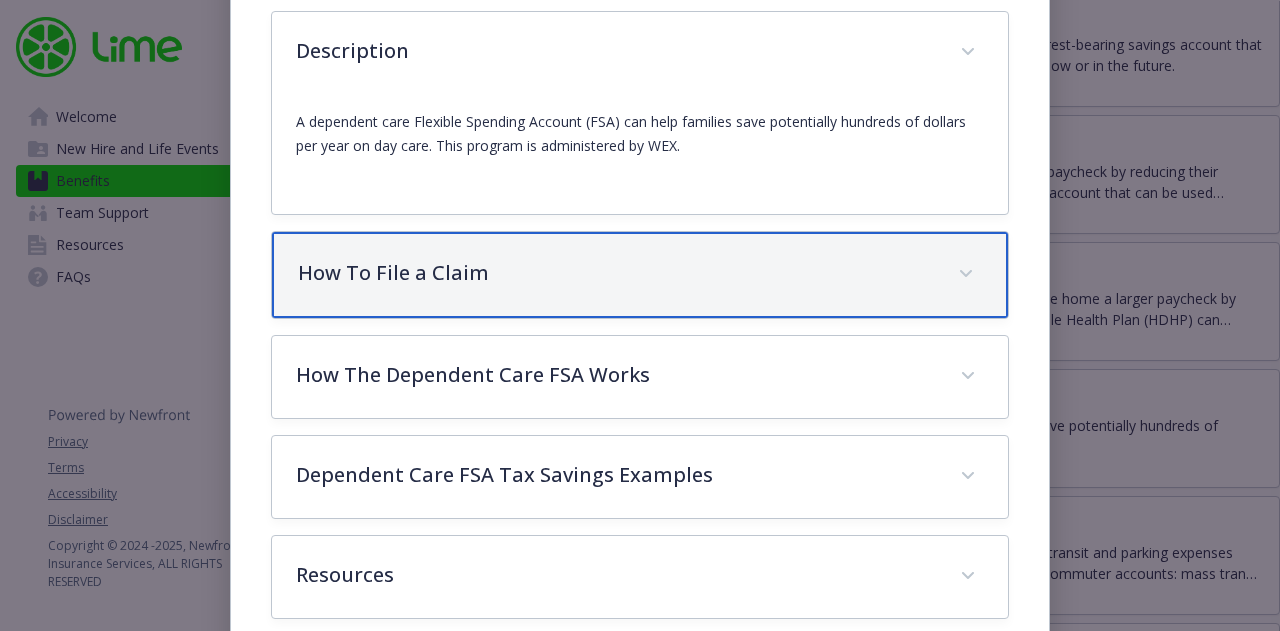 click on "How To File a Claim" at bounding box center (639, 275) 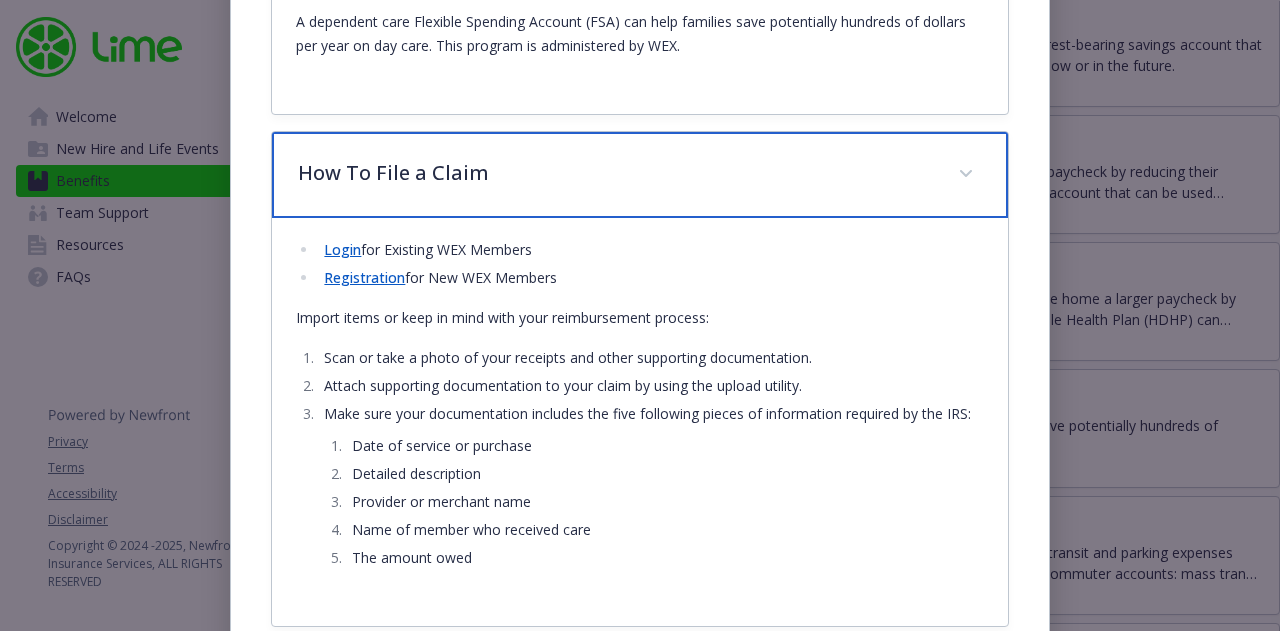 scroll, scrollTop: 860, scrollLeft: 0, axis: vertical 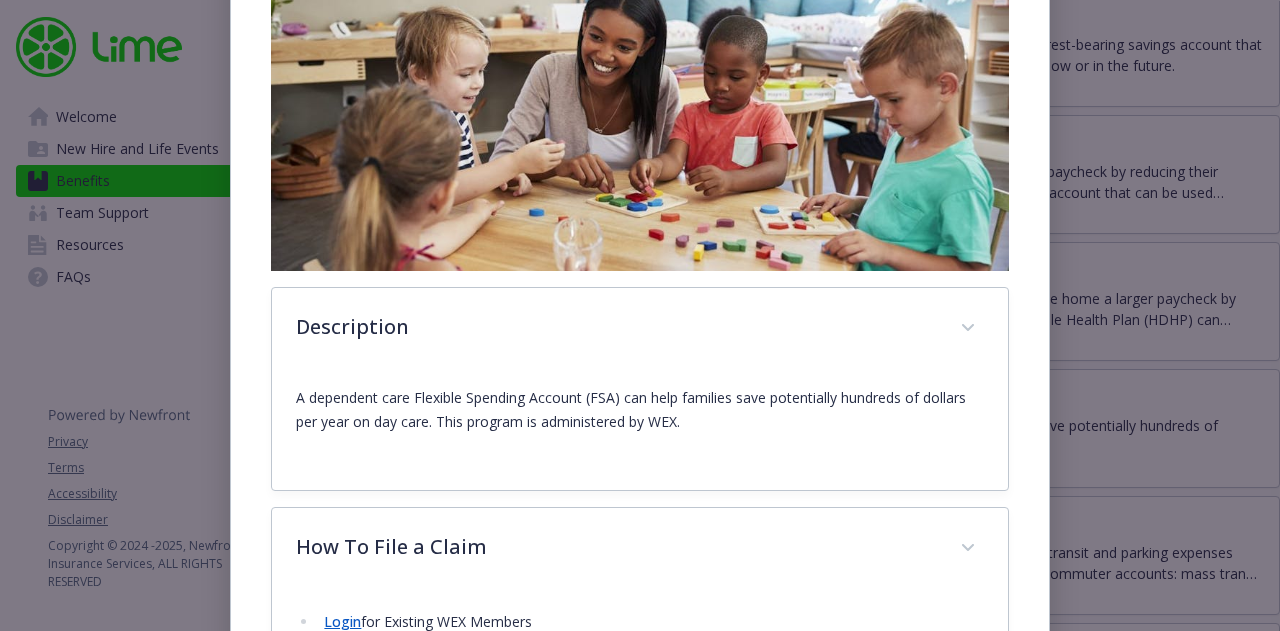drag, startPoint x: 612, startPoint y: 353, endPoint x: 626, endPoint y: 261, distance: 93.05912 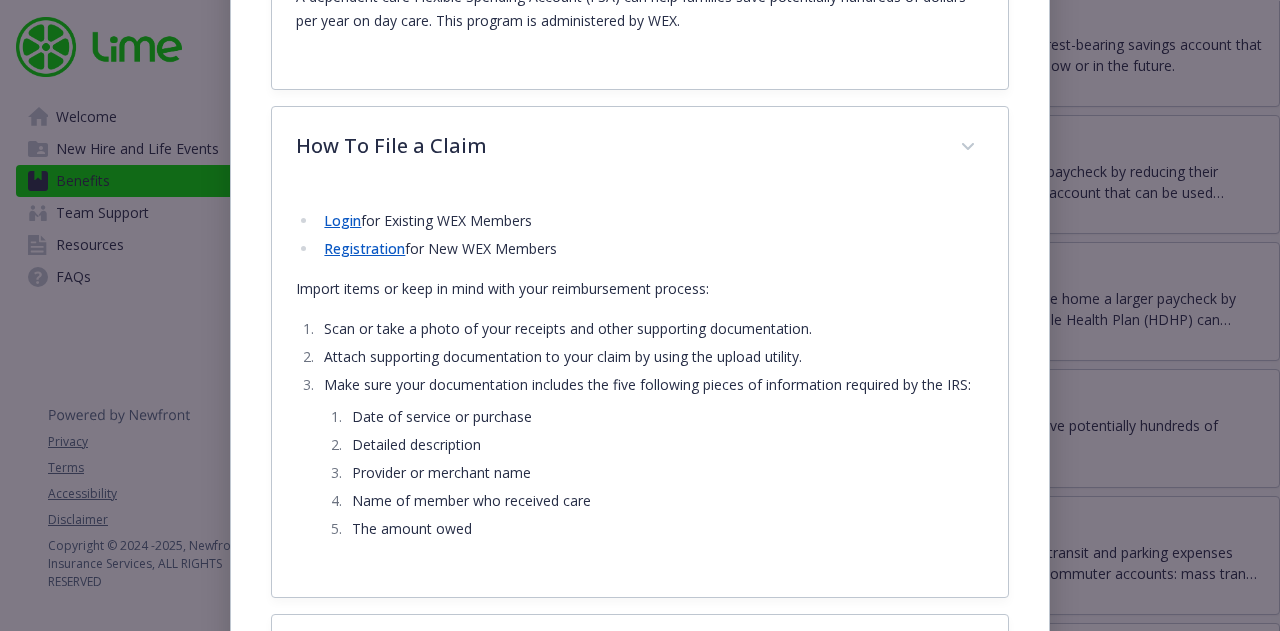 scroll, scrollTop: 818, scrollLeft: 0, axis: vertical 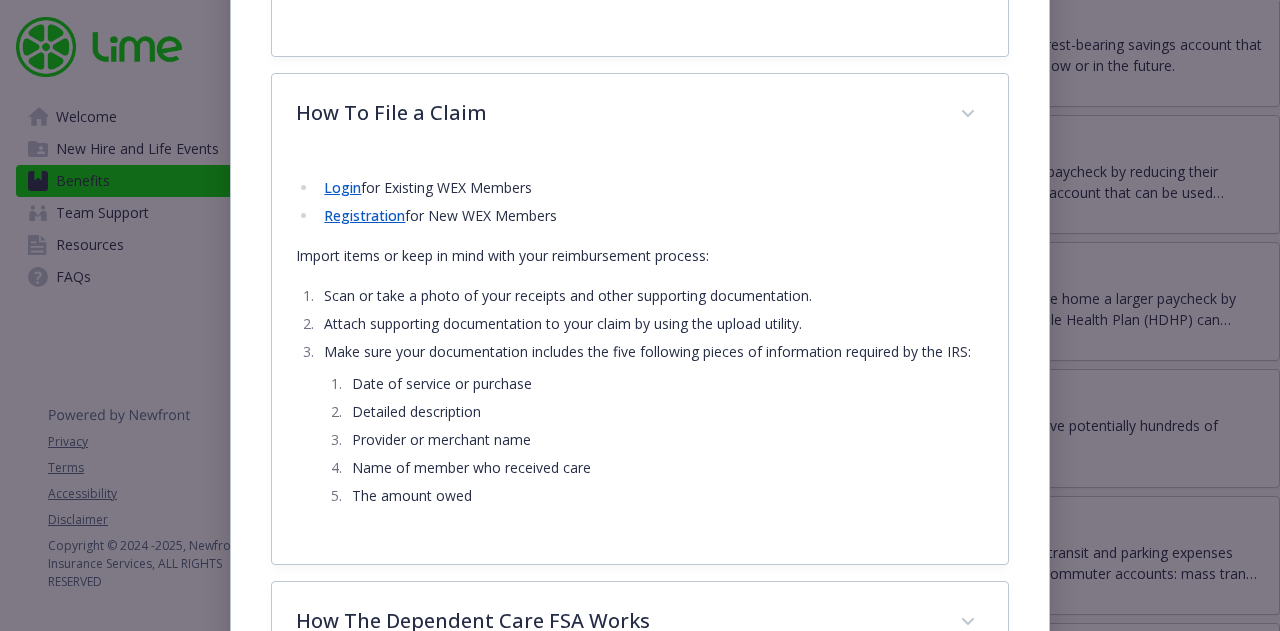 drag, startPoint x: 631, startPoint y: 416, endPoint x: 632, endPoint y: 499, distance: 83.00603 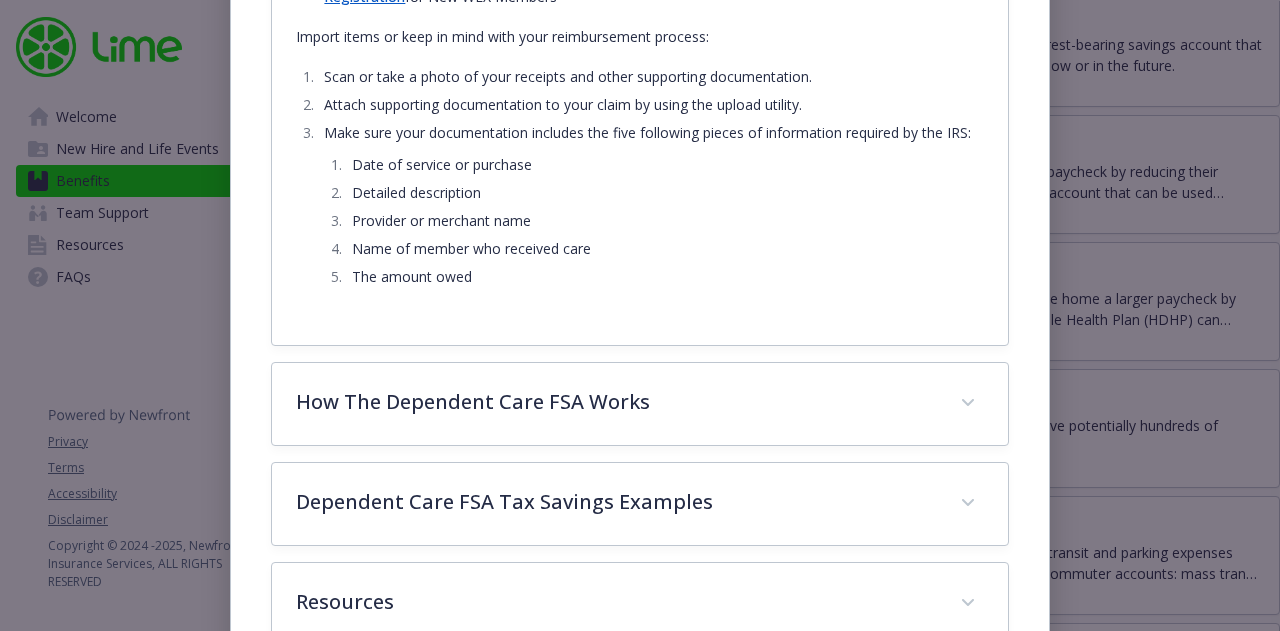 scroll, scrollTop: 1106, scrollLeft: 0, axis: vertical 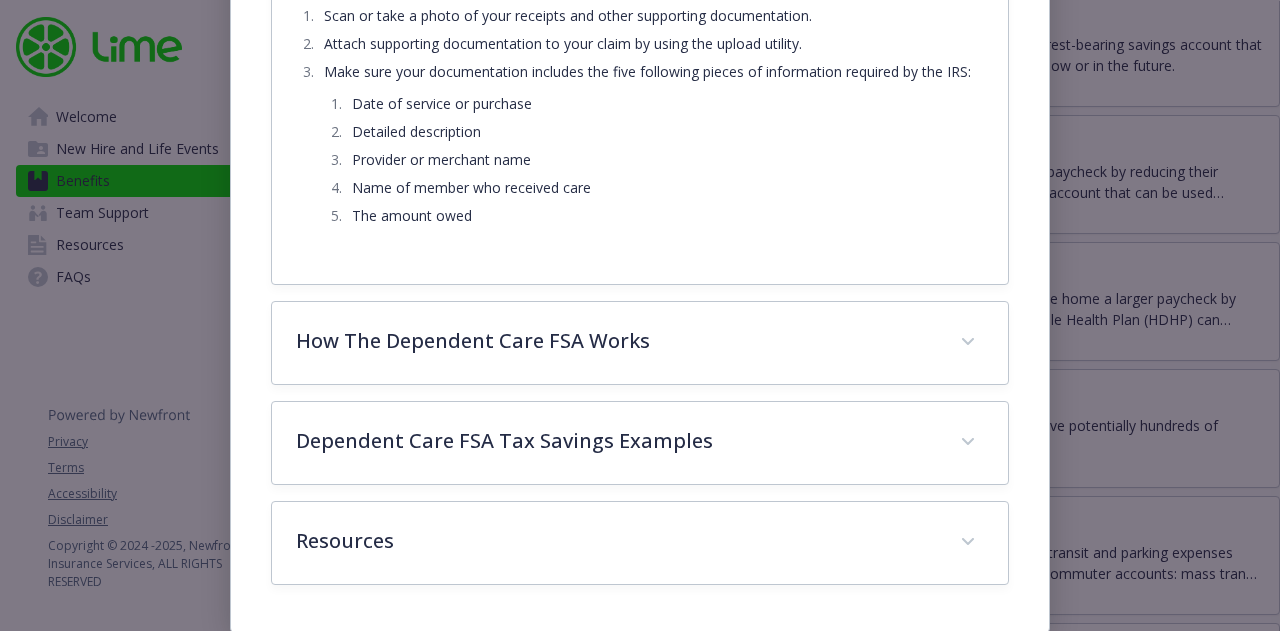 drag, startPoint x: 716, startPoint y: 307, endPoint x: 704, endPoint y: 403, distance: 96.74709 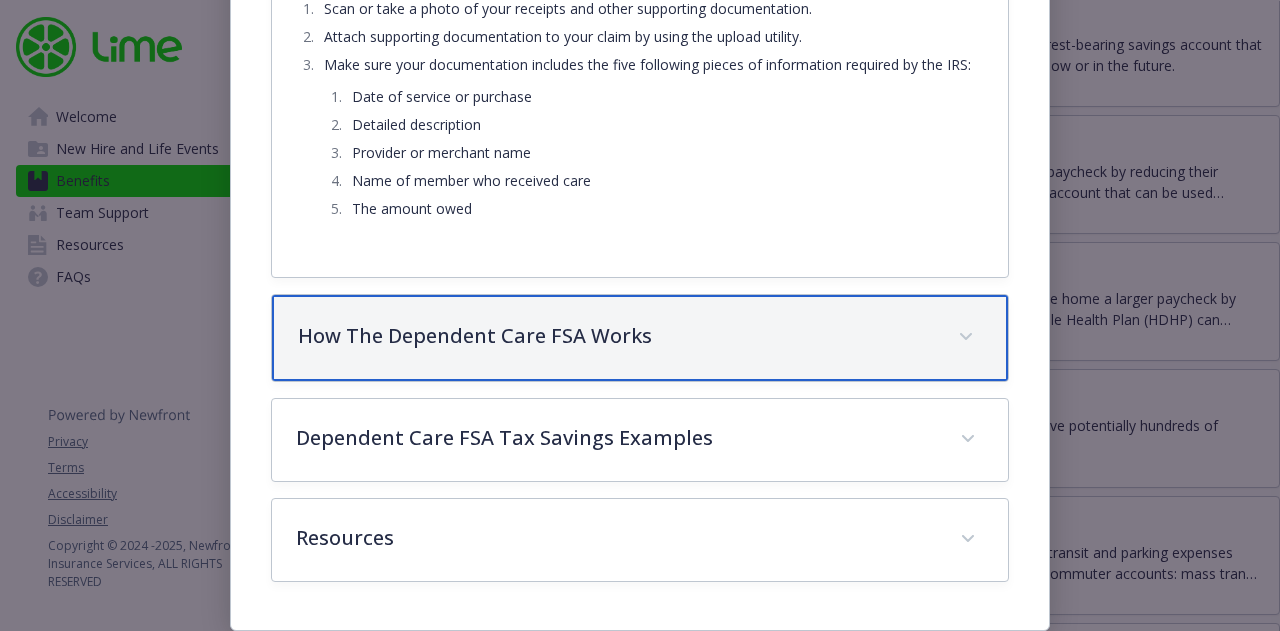 click on "How The Dependent Care FSA Works" at bounding box center (615, 336) 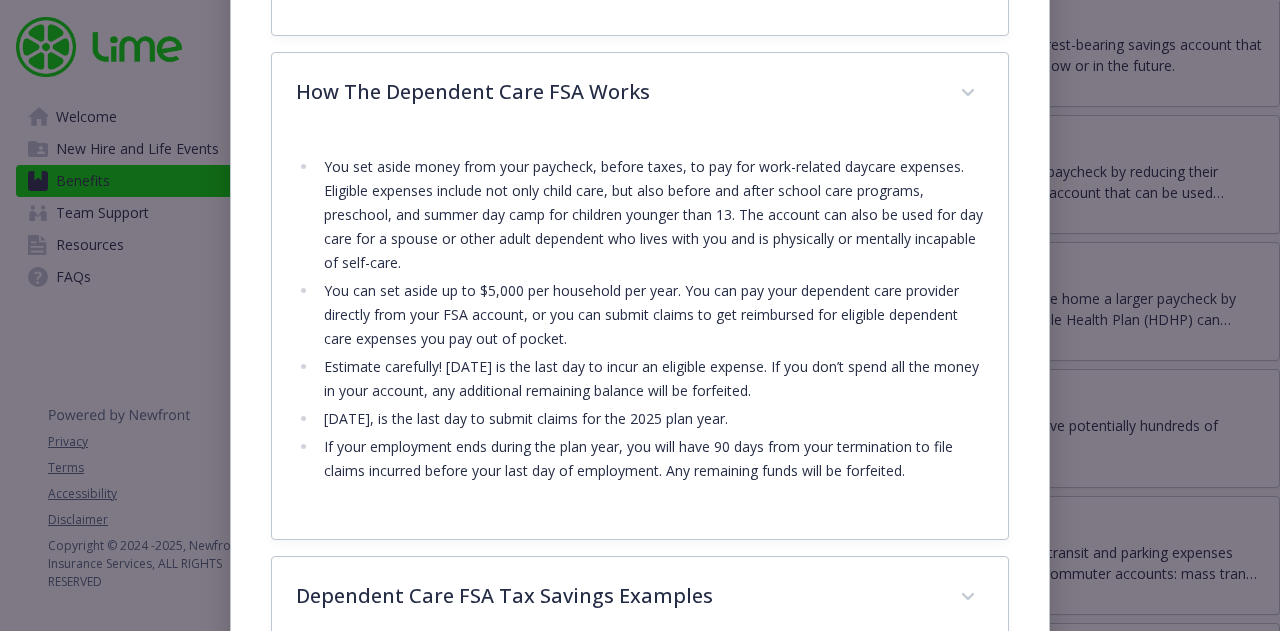 drag, startPoint x: 707, startPoint y: 96, endPoint x: 711, endPoint y: 171, distance: 75.10659 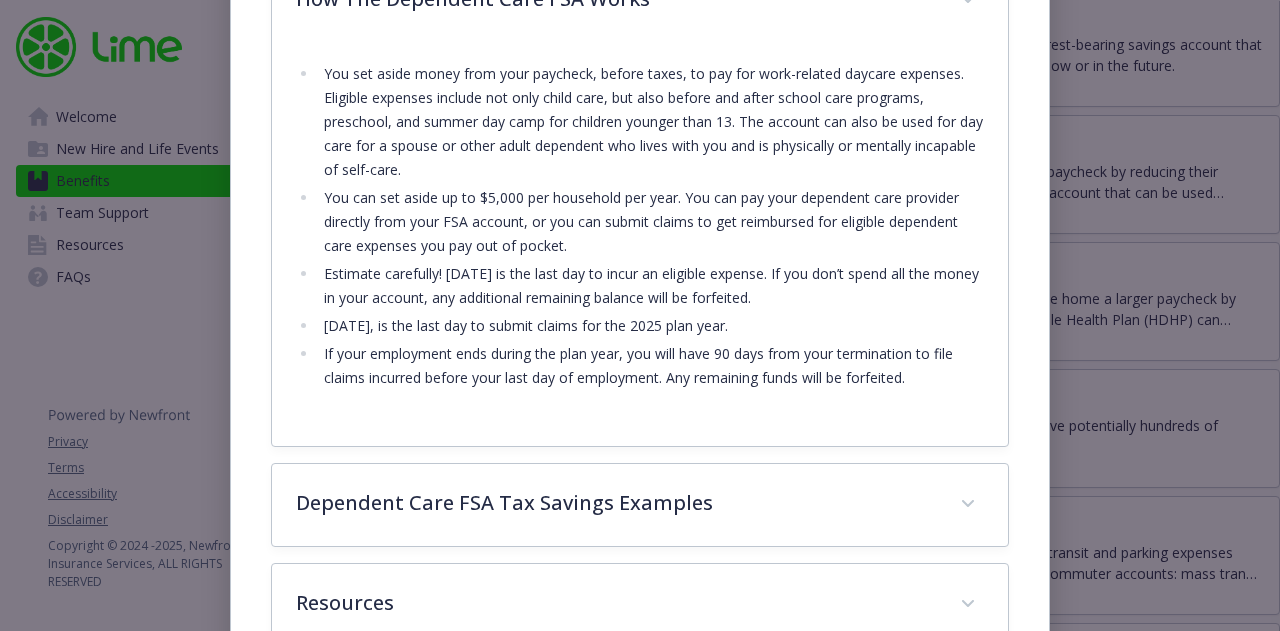 scroll, scrollTop: 1520, scrollLeft: 0, axis: vertical 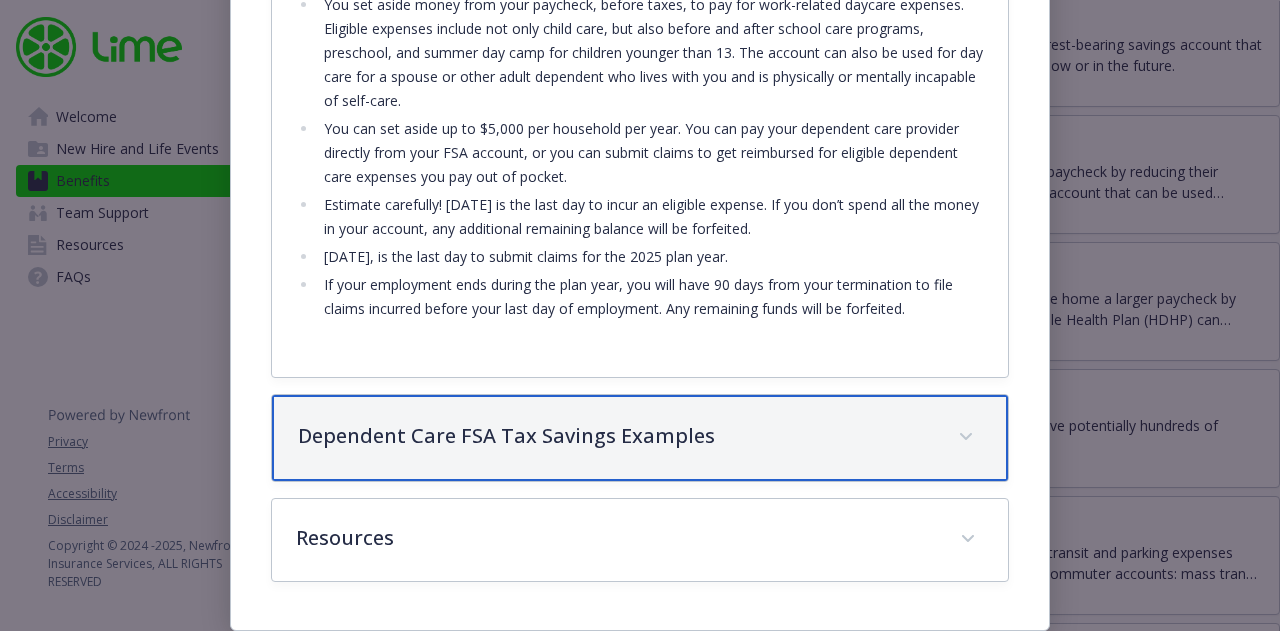 click on "Dependent Care FSA Tax Savings Examples" at bounding box center (639, 438) 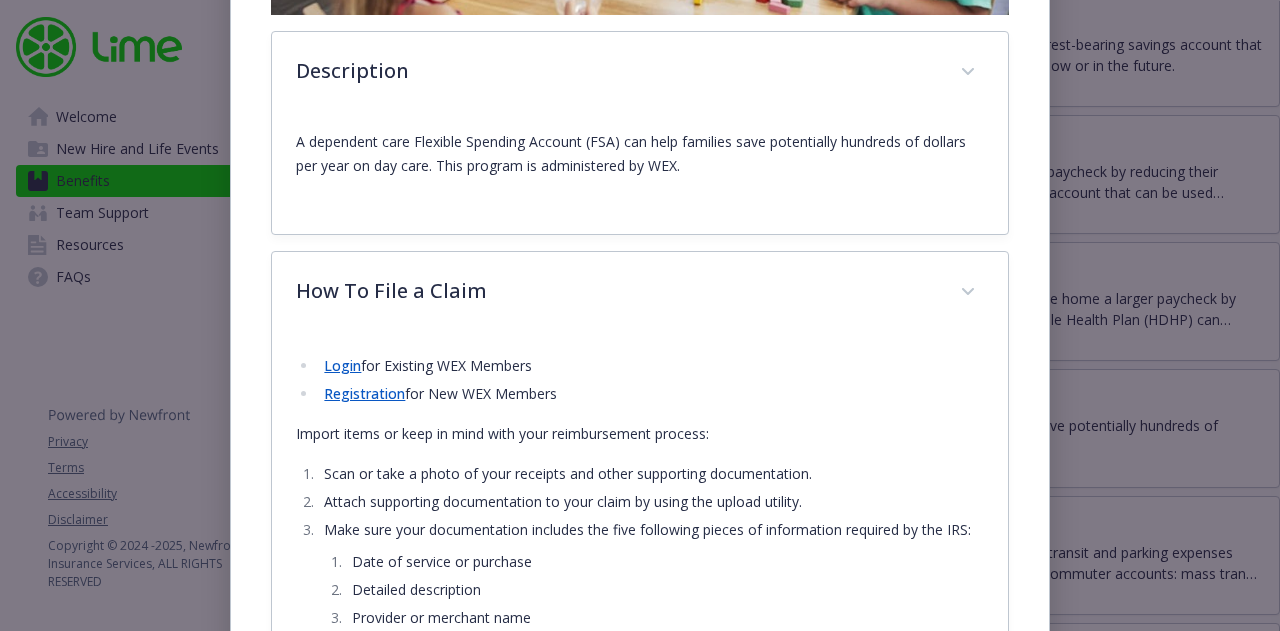 scroll, scrollTop: 0, scrollLeft: 0, axis: both 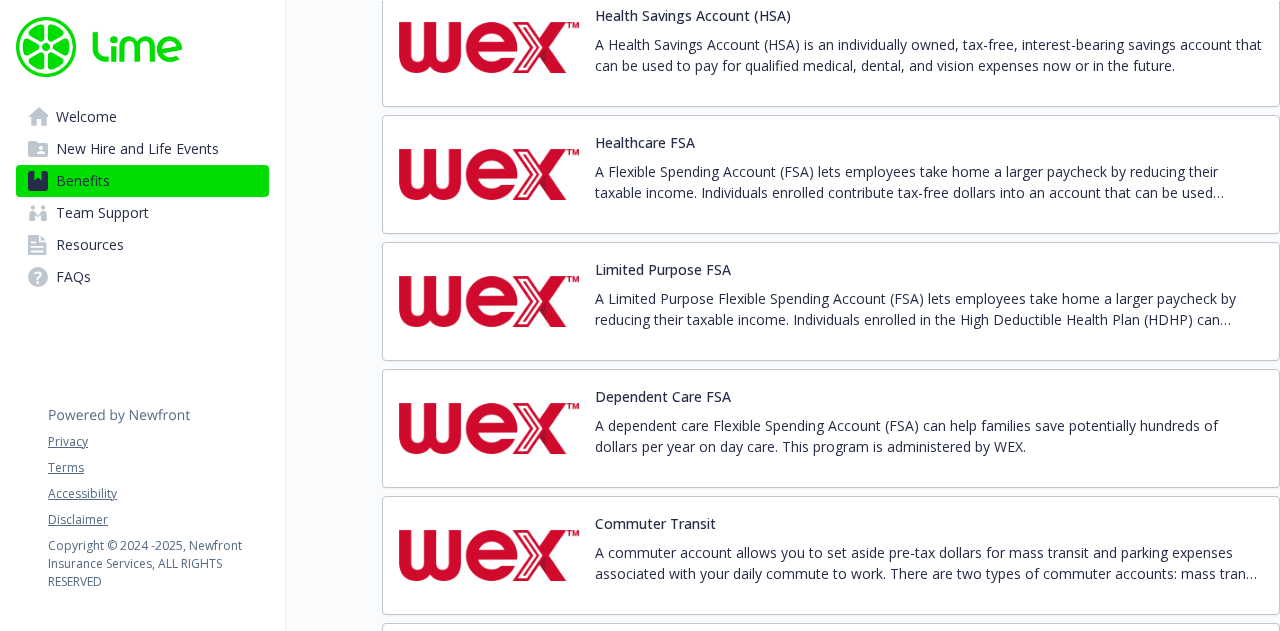 click on "A Limited Purpose Flexible Spending Account (FSA) lets employees take home a larger paycheck by reducing their taxable income. Individuals enrolled in the High Deductible Health Plan (HDHP) can contribute tax-free dollars into an account that can be used throughout the year on qualified dental and vision expenses — reducing out-of-pocket costs." at bounding box center (929, 309) 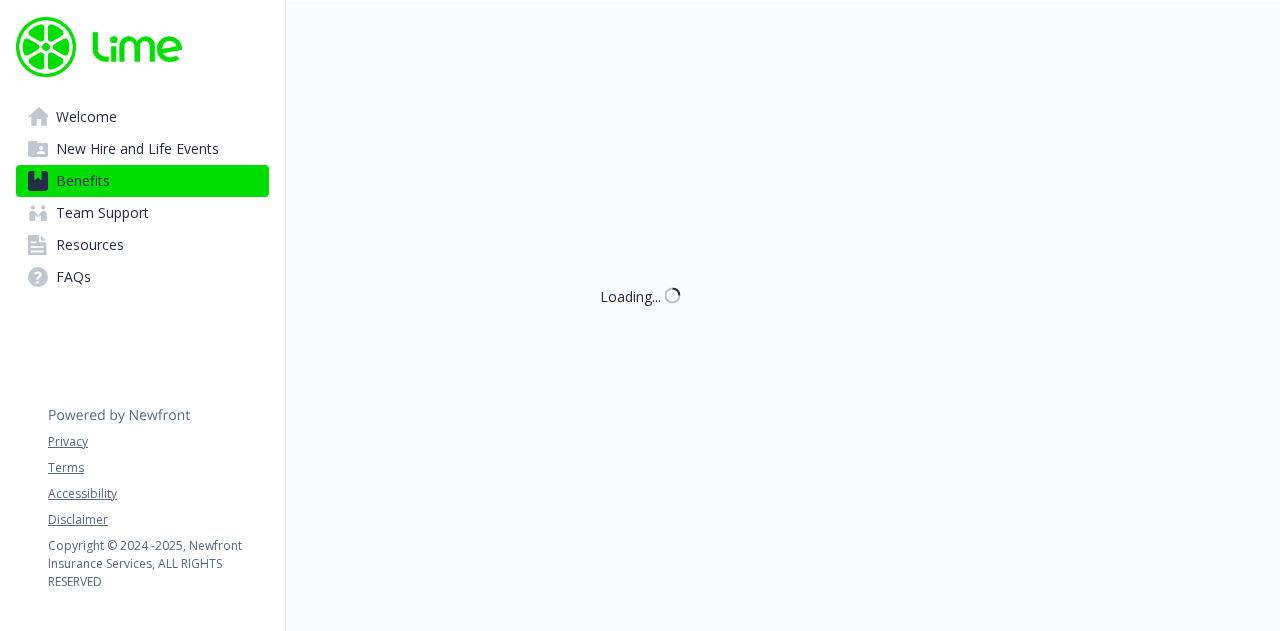 scroll, scrollTop: 2700, scrollLeft: 0, axis: vertical 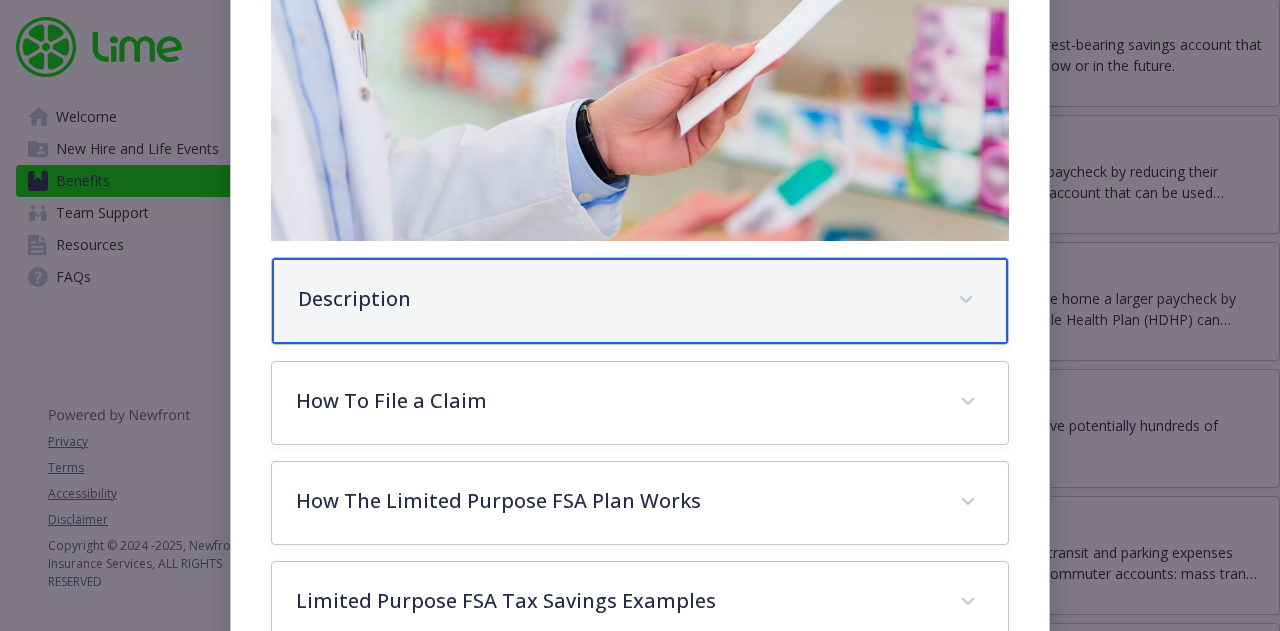 click on "Description" at bounding box center (639, 301) 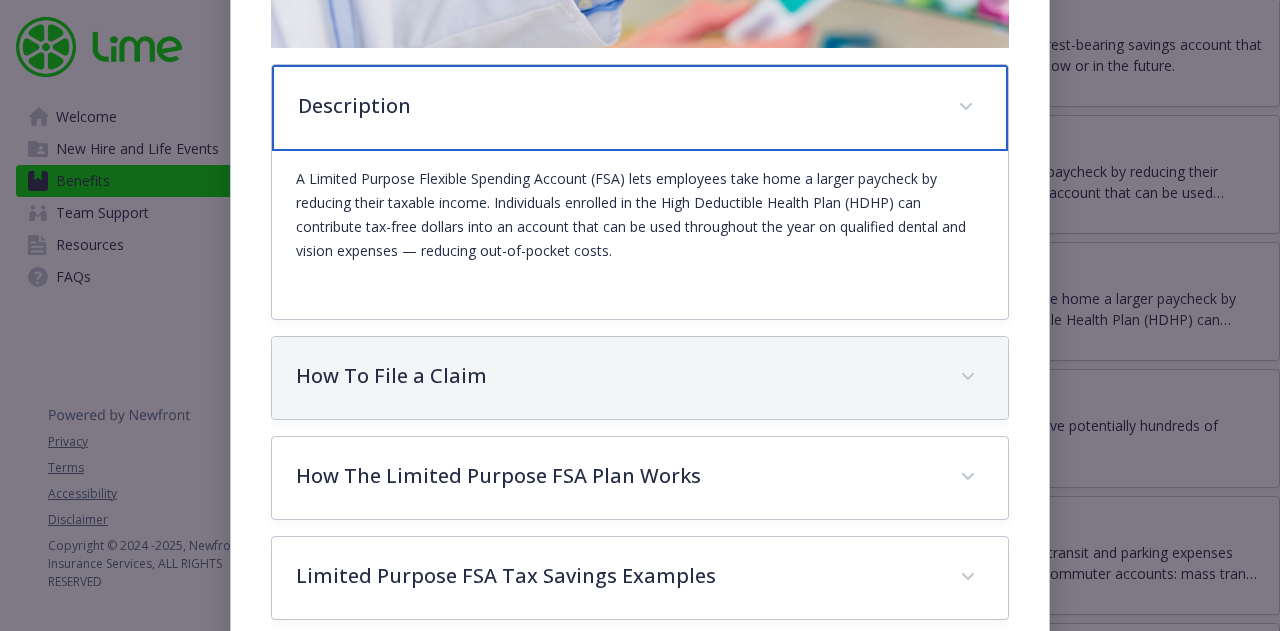 scroll, scrollTop: 560, scrollLeft: 0, axis: vertical 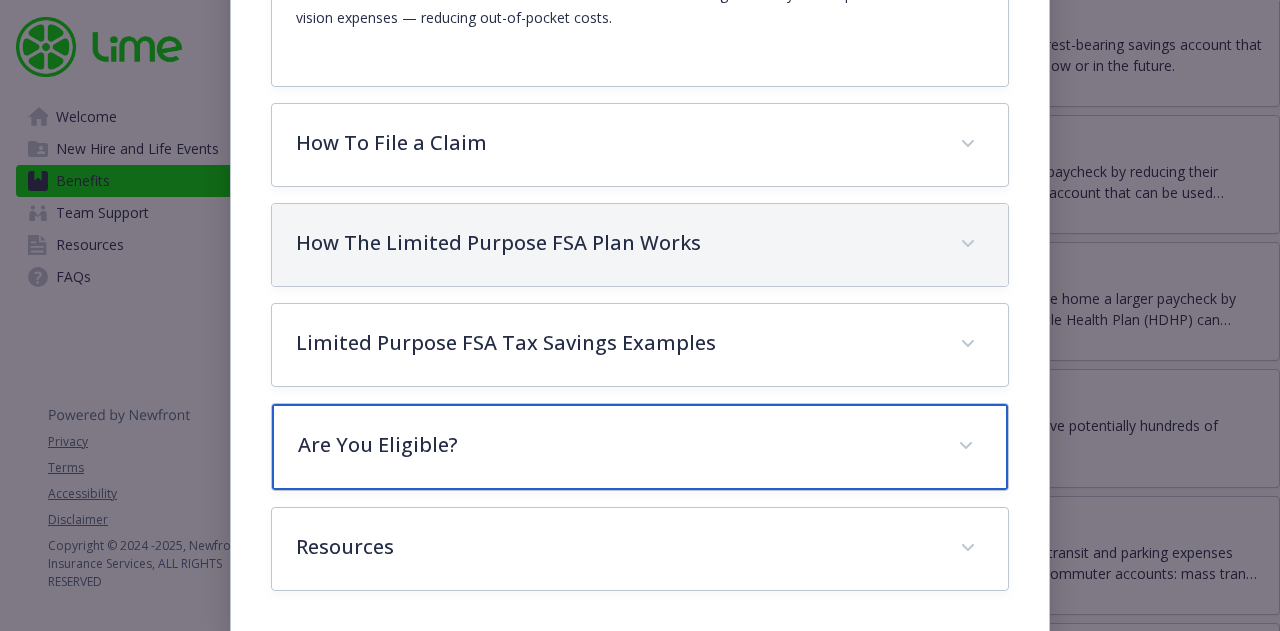 click on "Are You Eligible?" at bounding box center (615, 445) 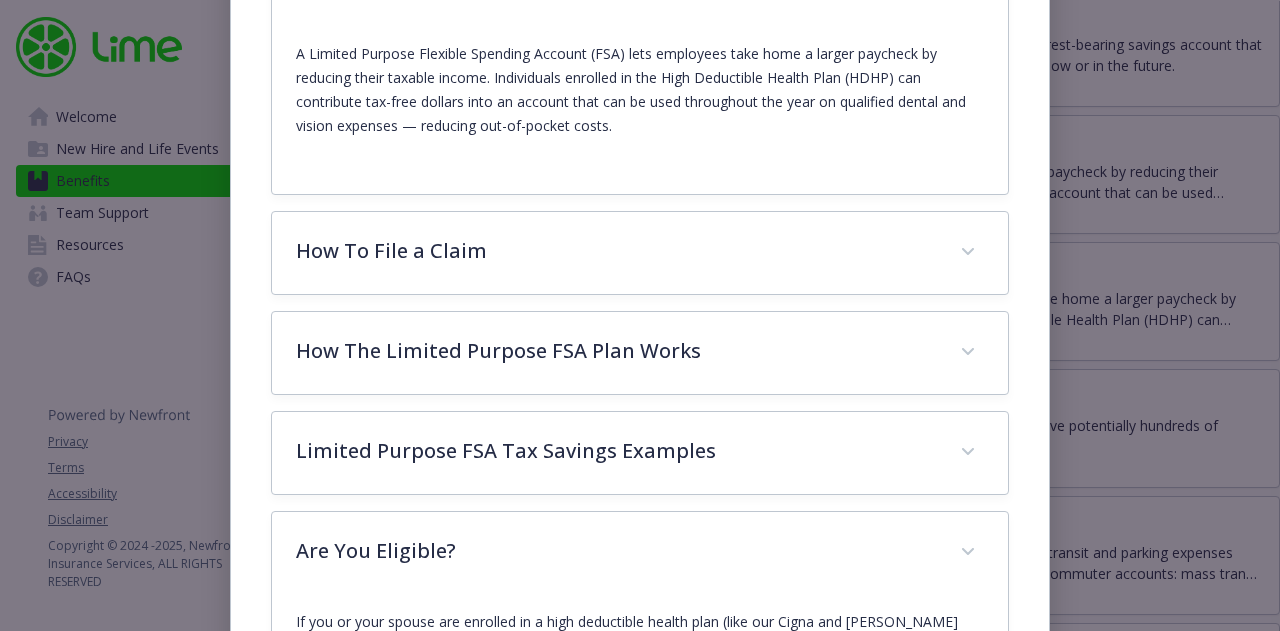scroll, scrollTop: 578, scrollLeft: 0, axis: vertical 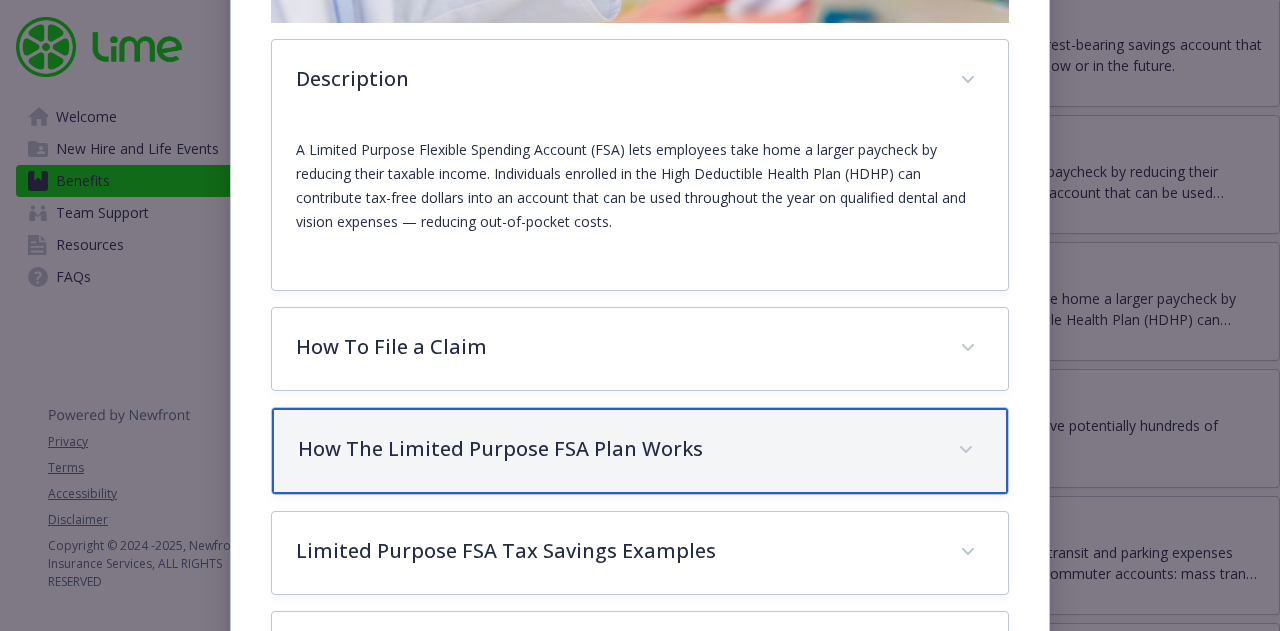 click on "How The Limited Purpose FSA Plan Works" at bounding box center [639, 451] 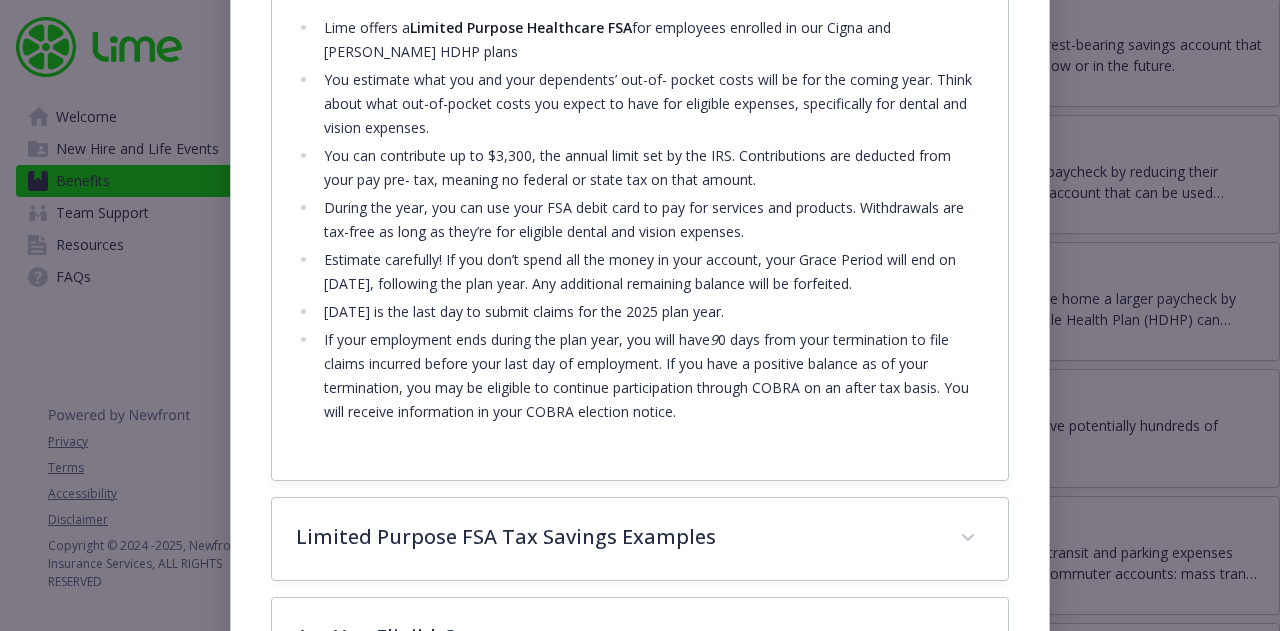scroll, scrollTop: 1078, scrollLeft: 0, axis: vertical 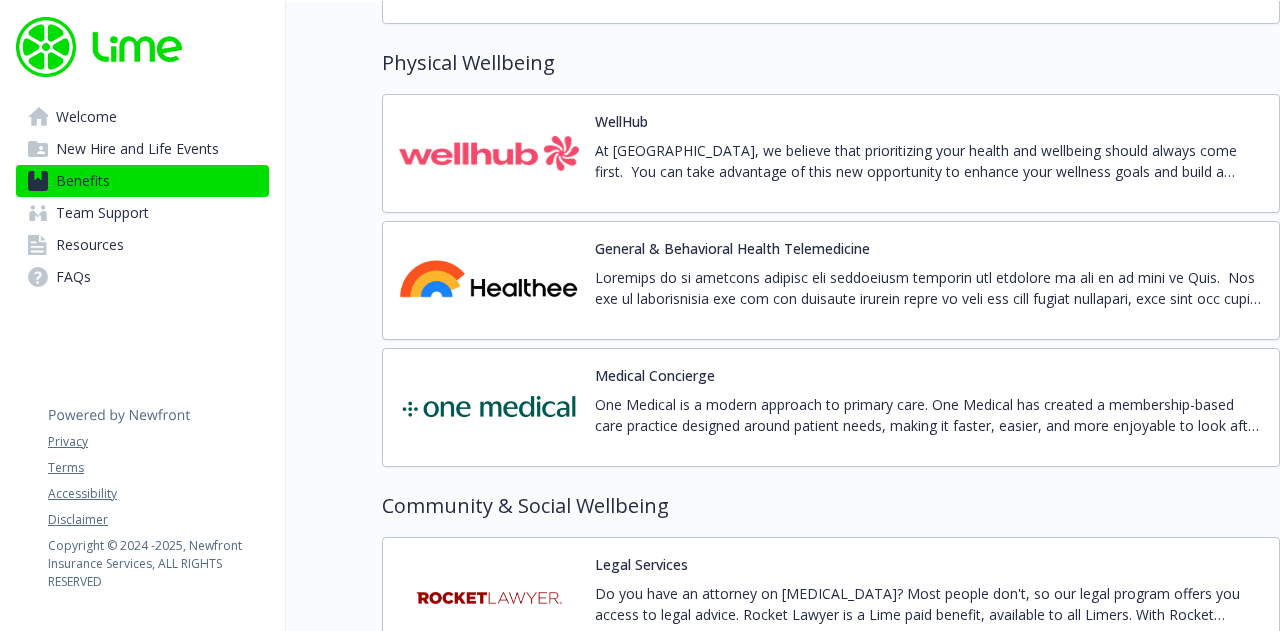 click at bounding box center [929, 288] 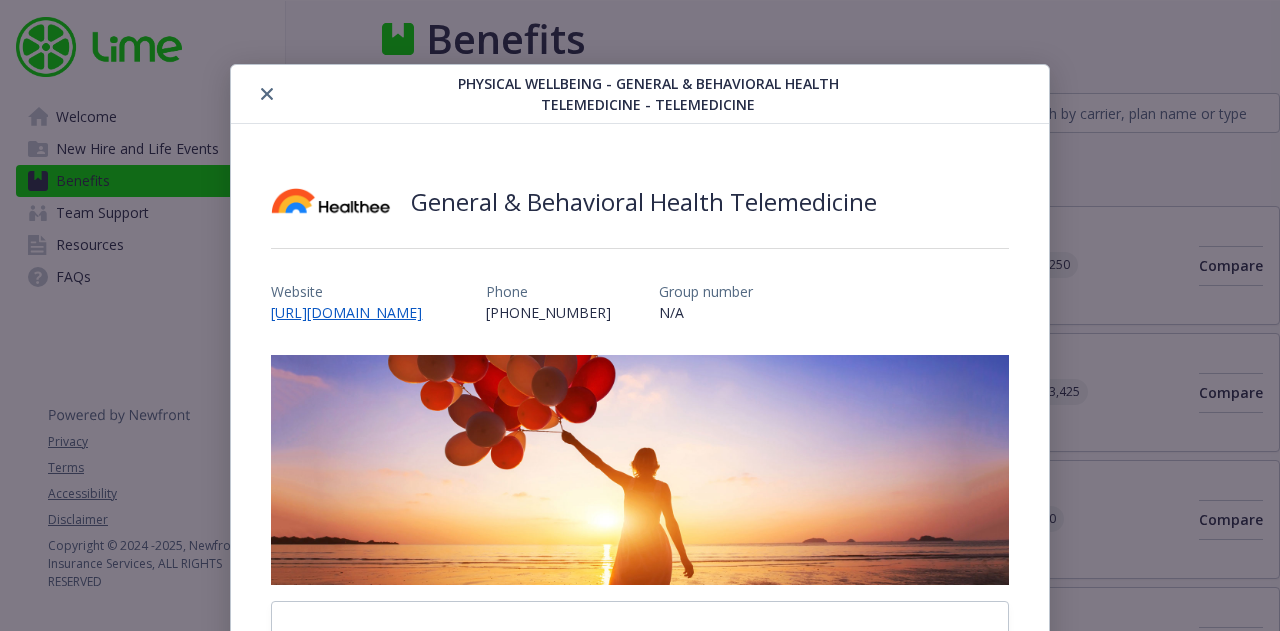 scroll, scrollTop: 4304, scrollLeft: 0, axis: vertical 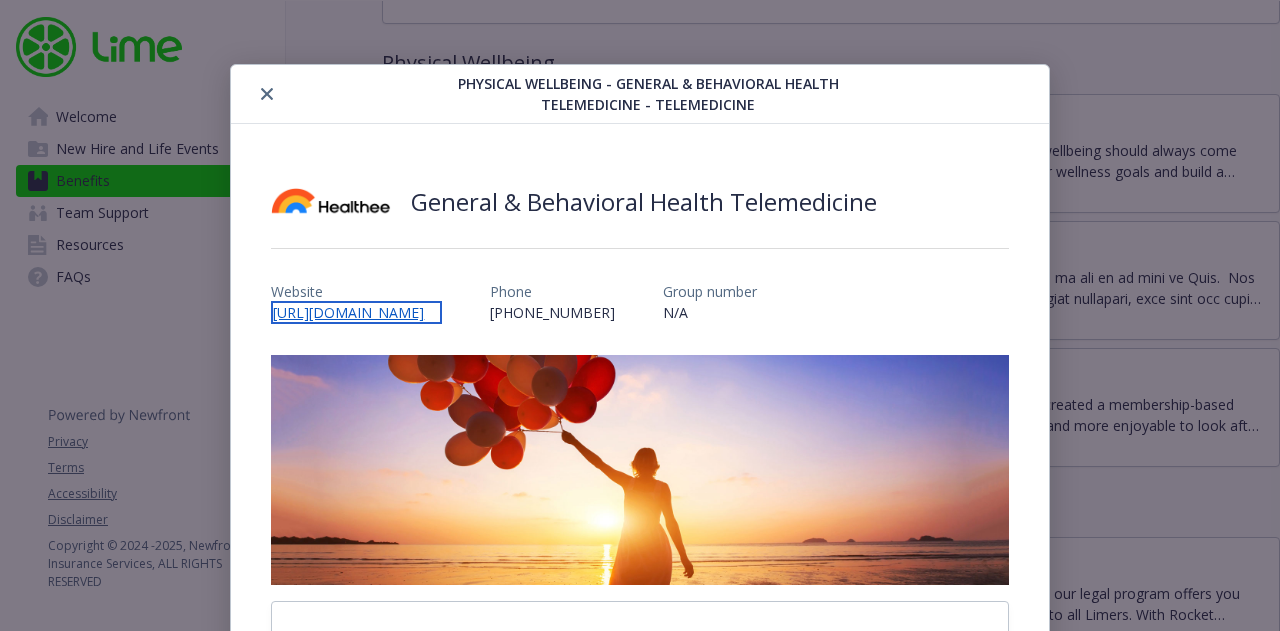 click on "https://app.healthee.co/account/login" at bounding box center [356, 312] 